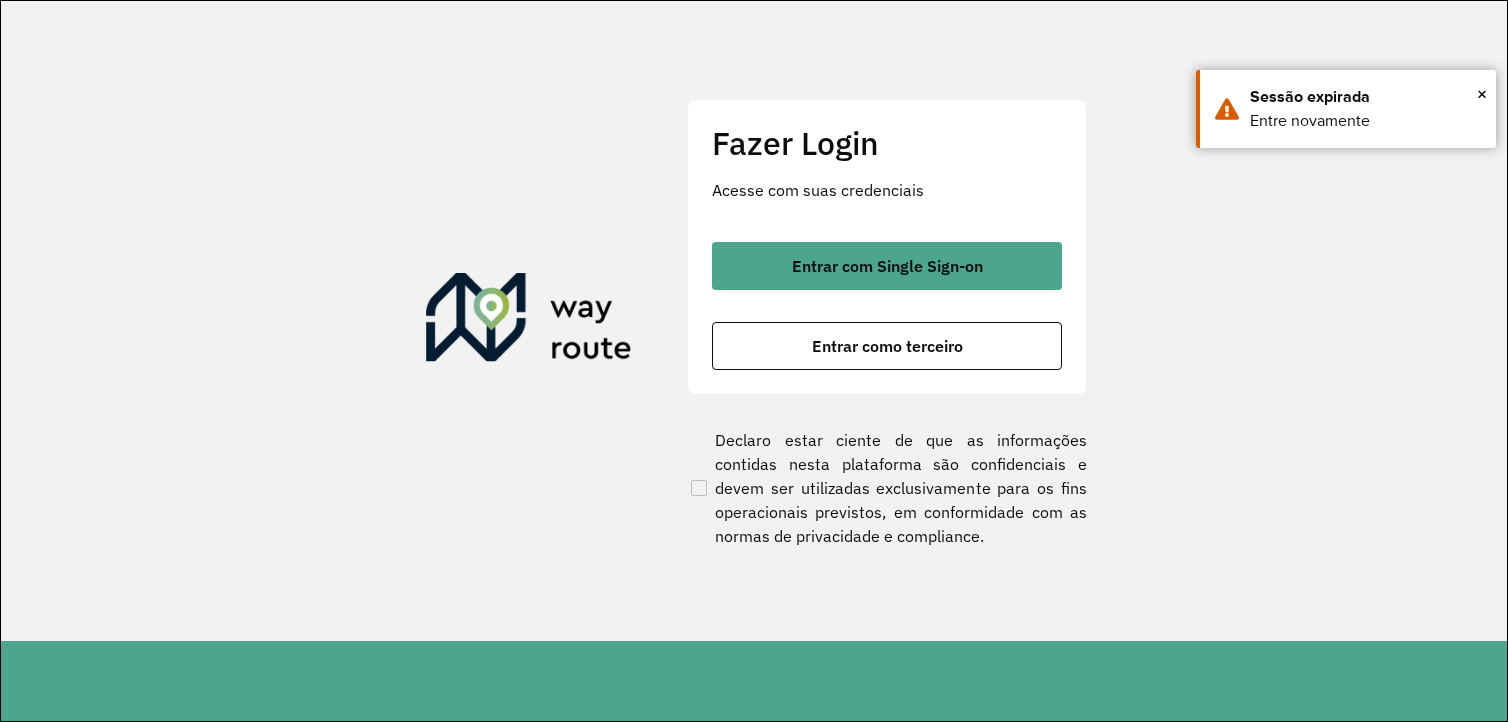 scroll, scrollTop: 0, scrollLeft: 0, axis: both 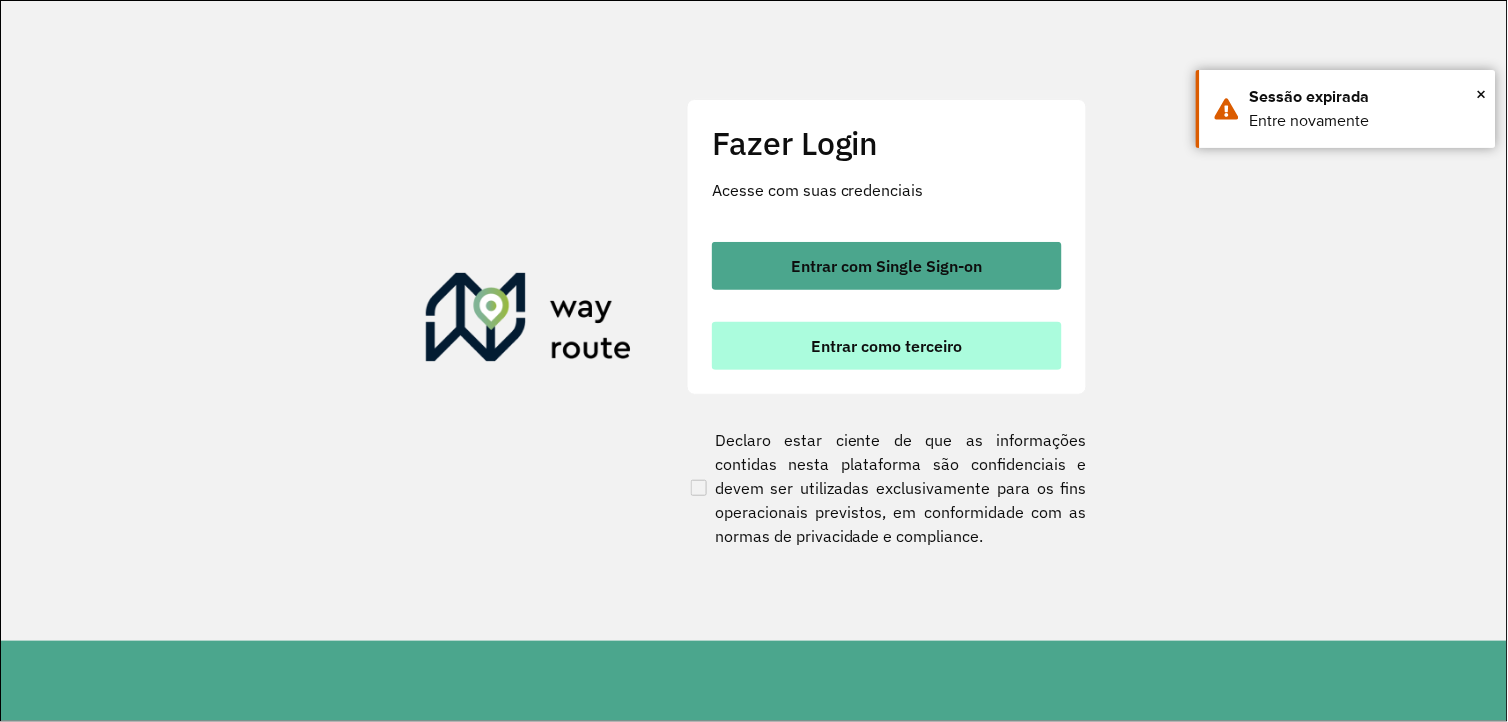 click on "Entrar como terceiro" at bounding box center (887, 346) 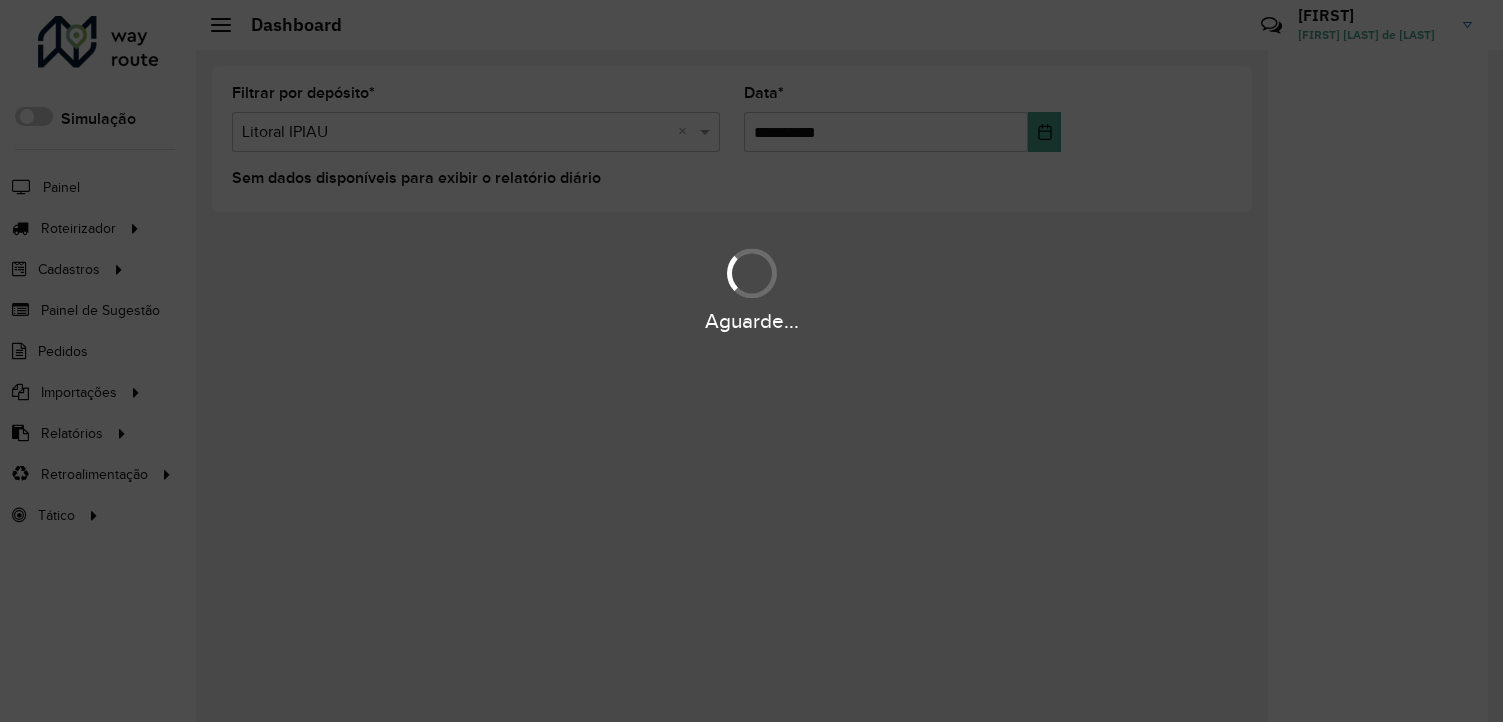 scroll, scrollTop: 0, scrollLeft: 0, axis: both 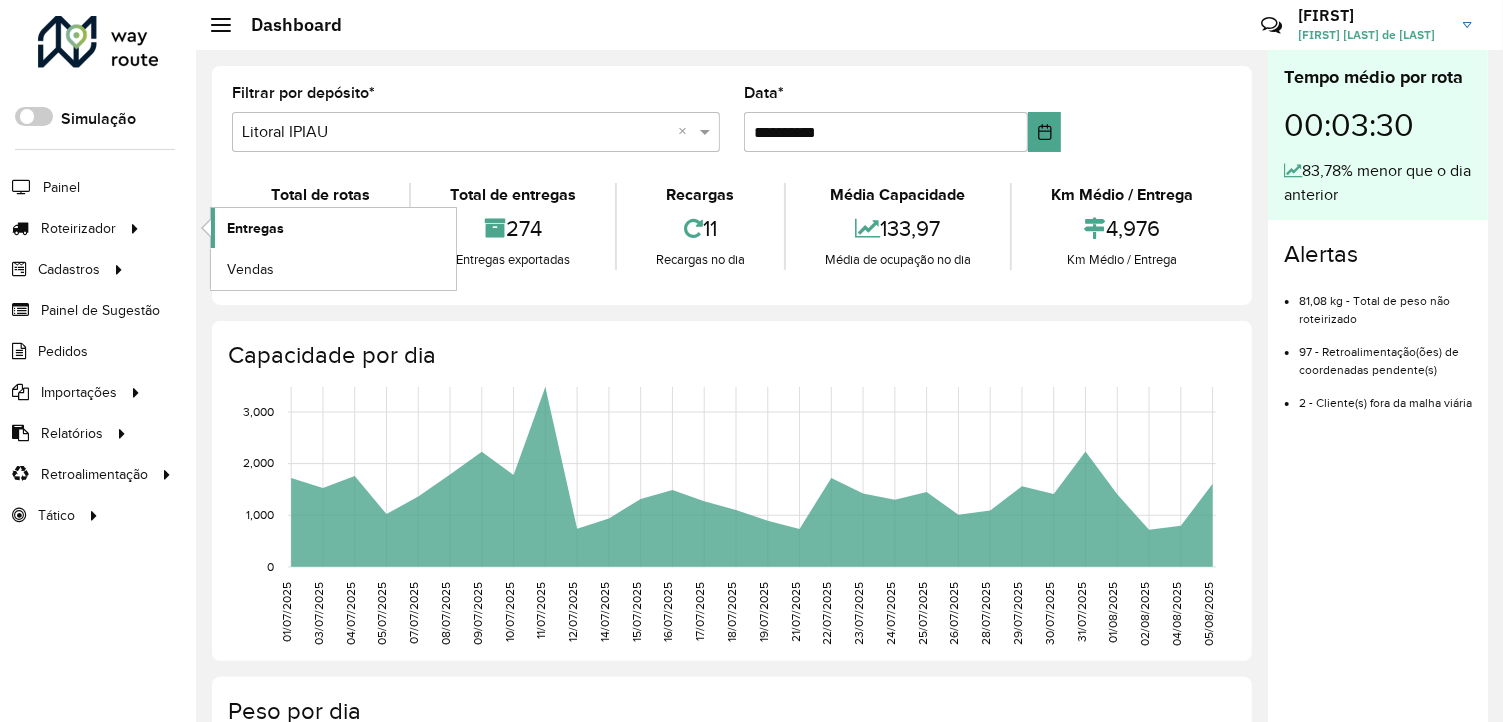 click on "Entregas" 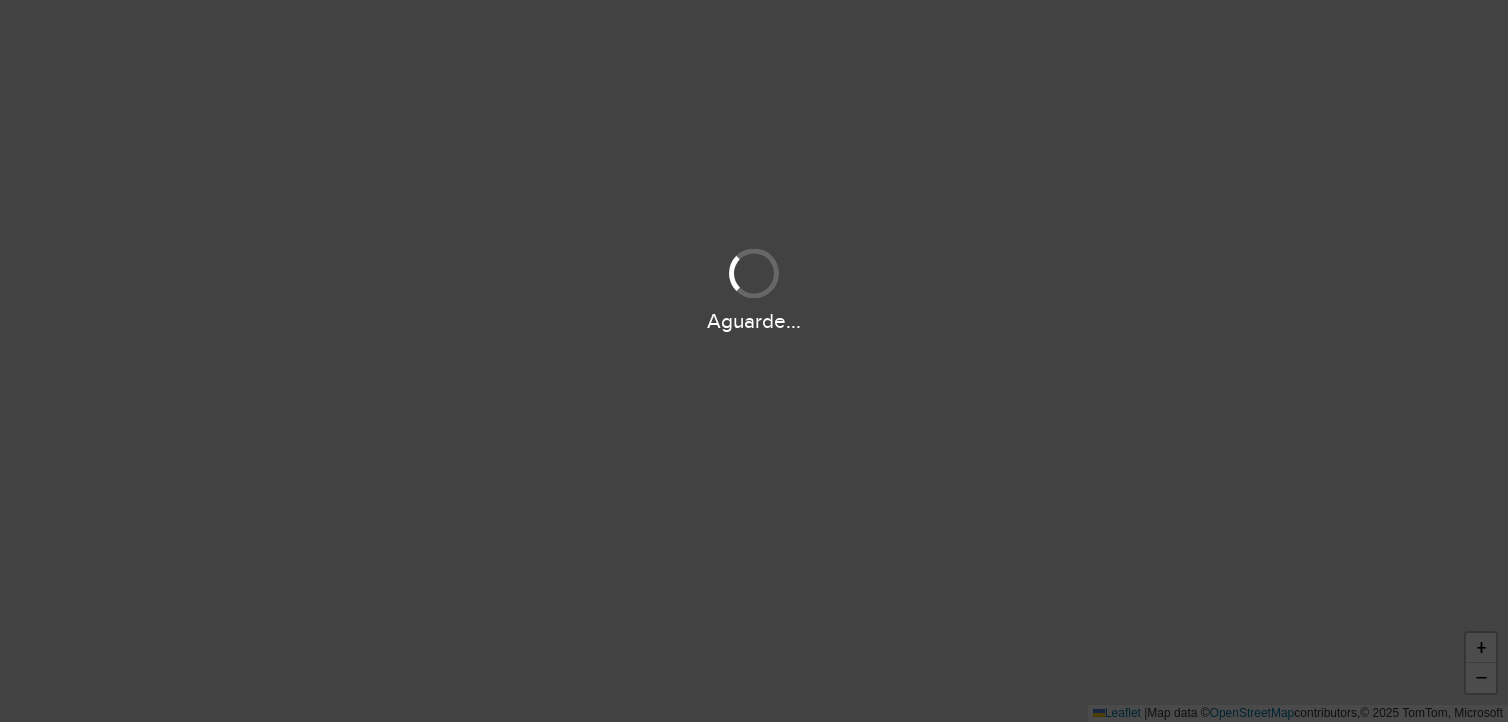 scroll, scrollTop: 0, scrollLeft: 0, axis: both 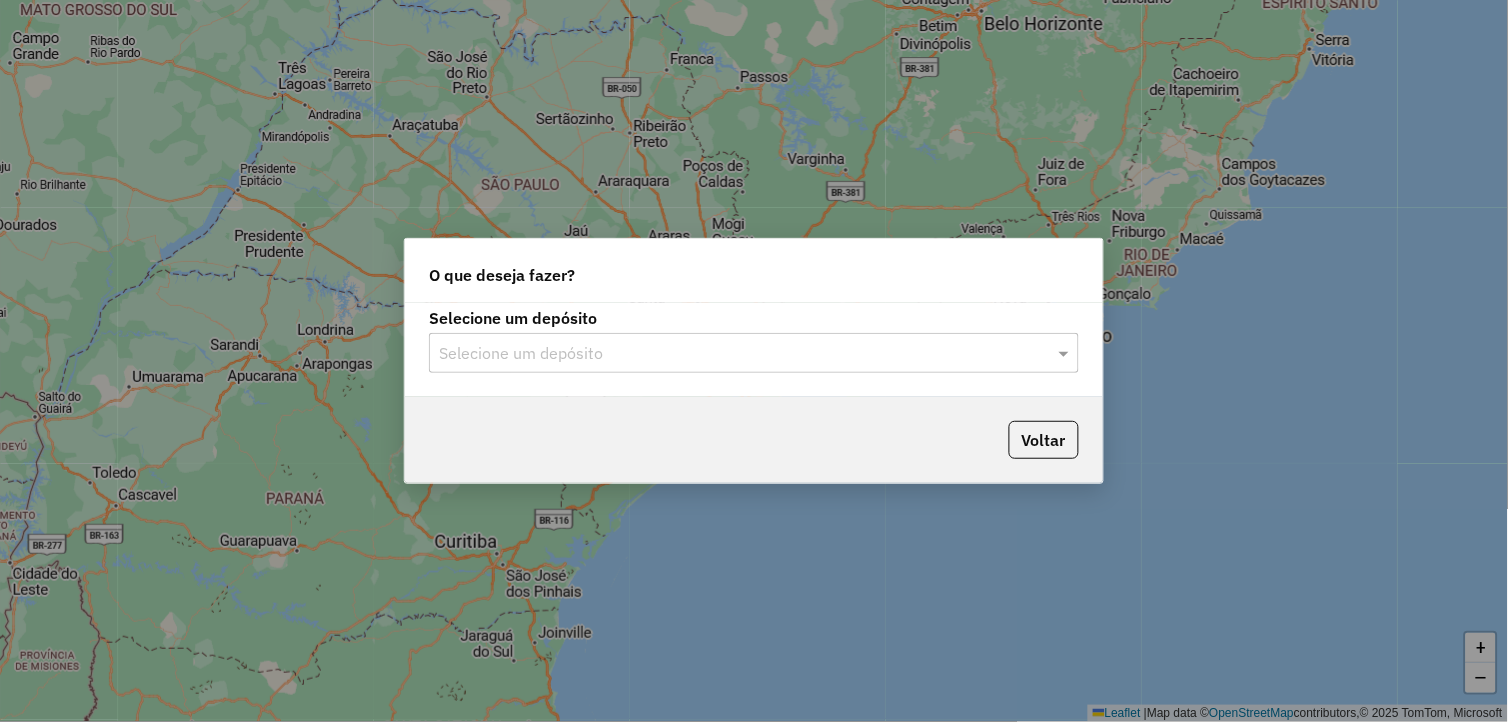 click 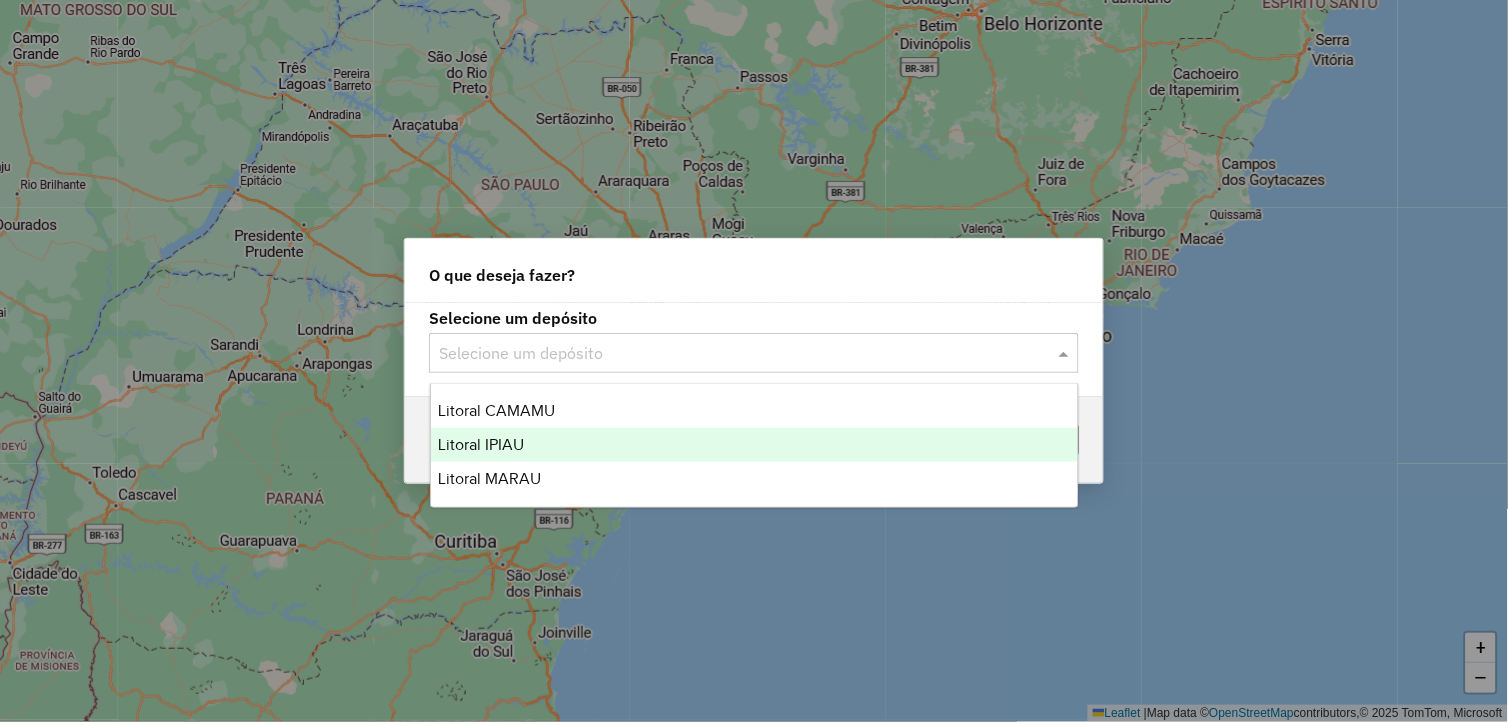 click on "Litoral IPIAU" at bounding box center [755, 445] 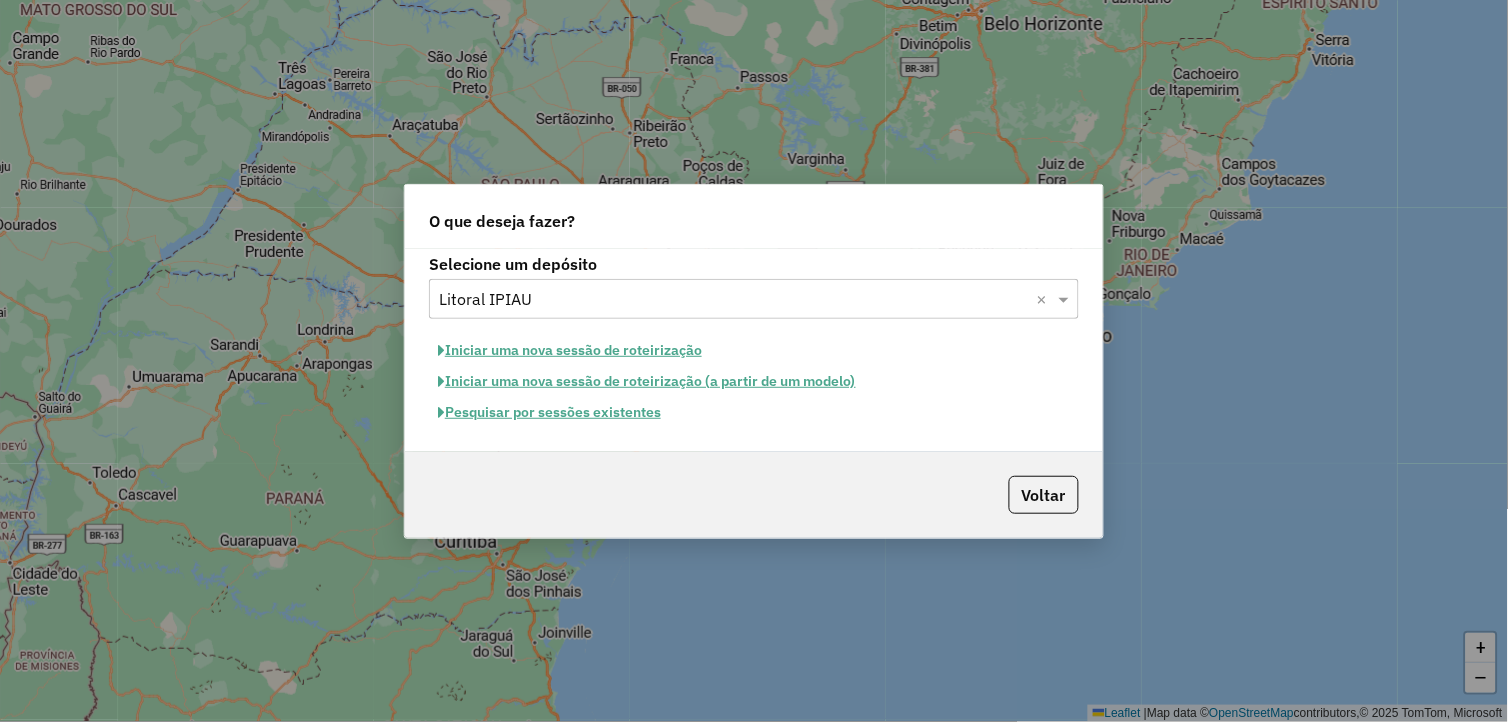 click on "Pesquisar por sessões existentes" 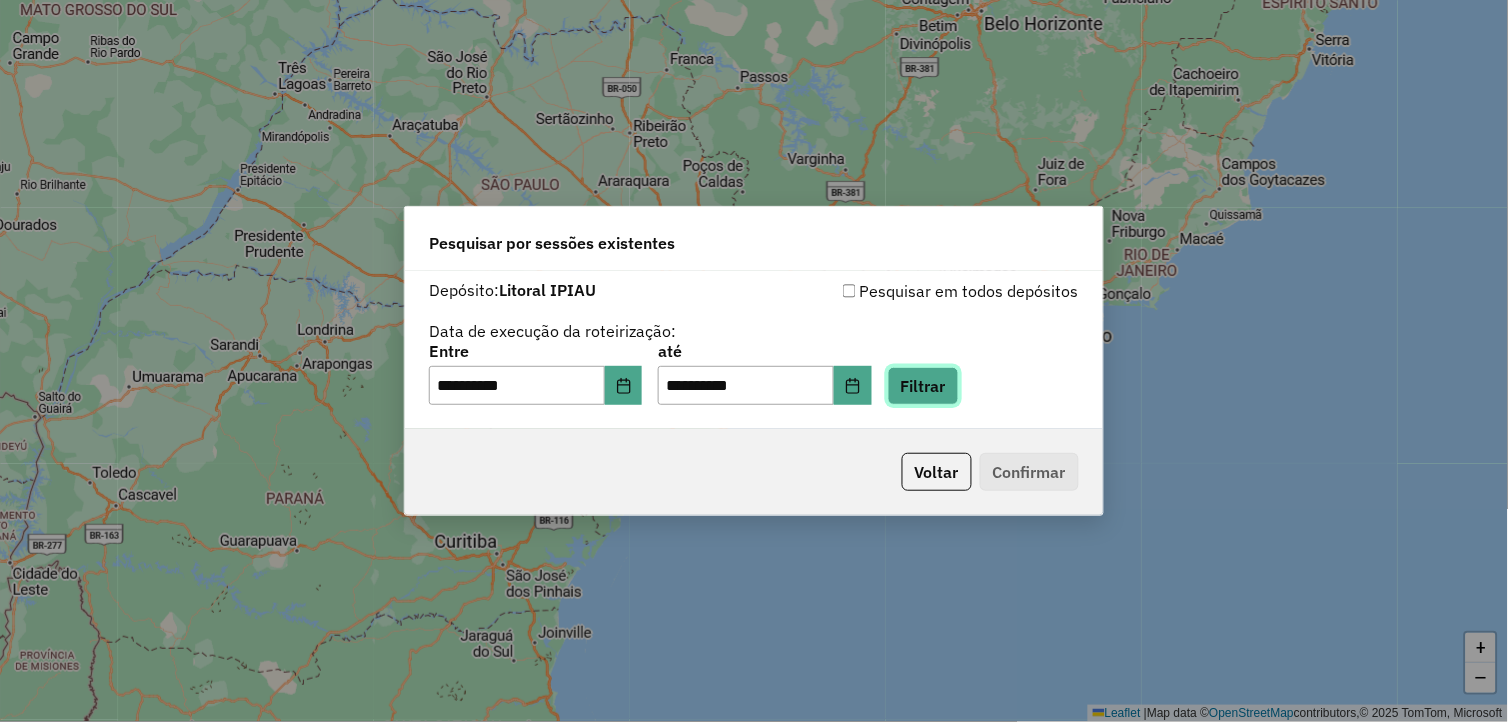 click on "Filtrar" 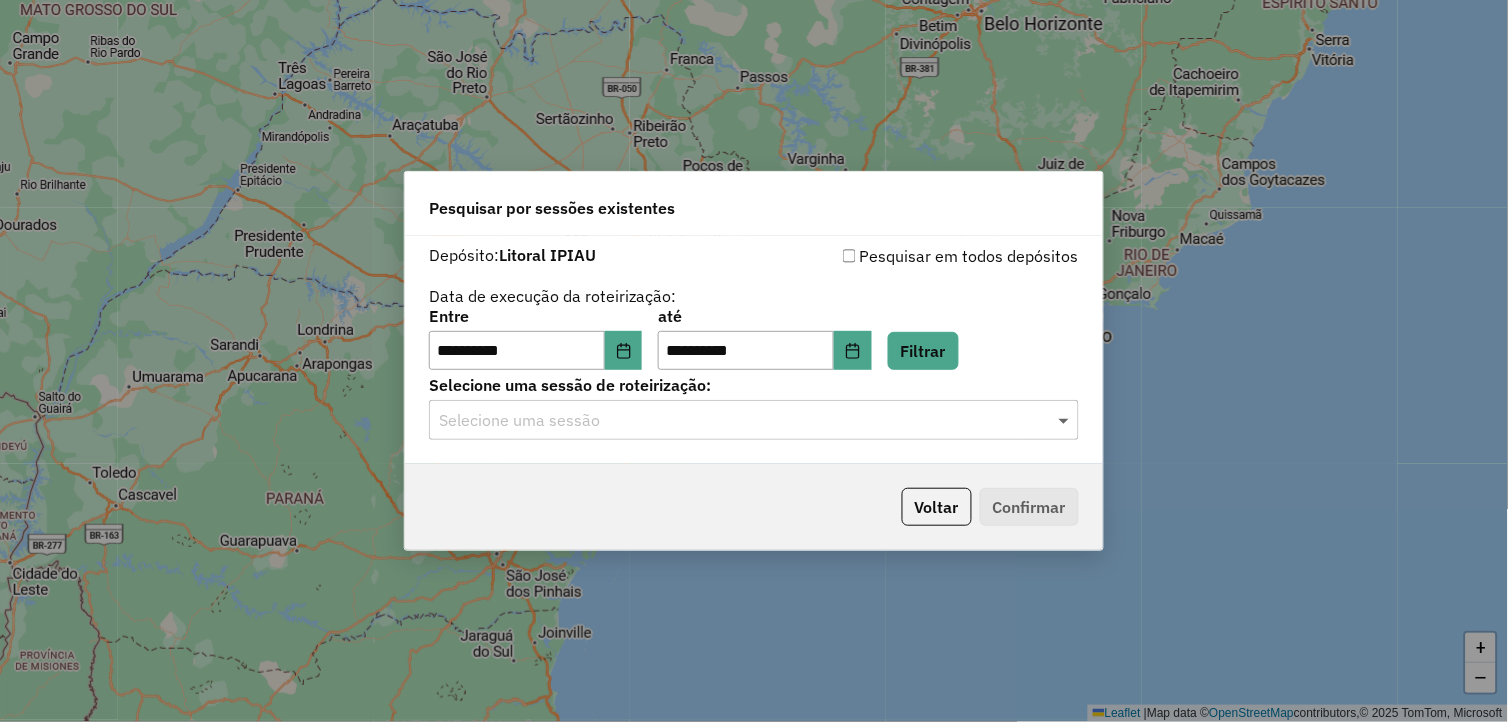 click 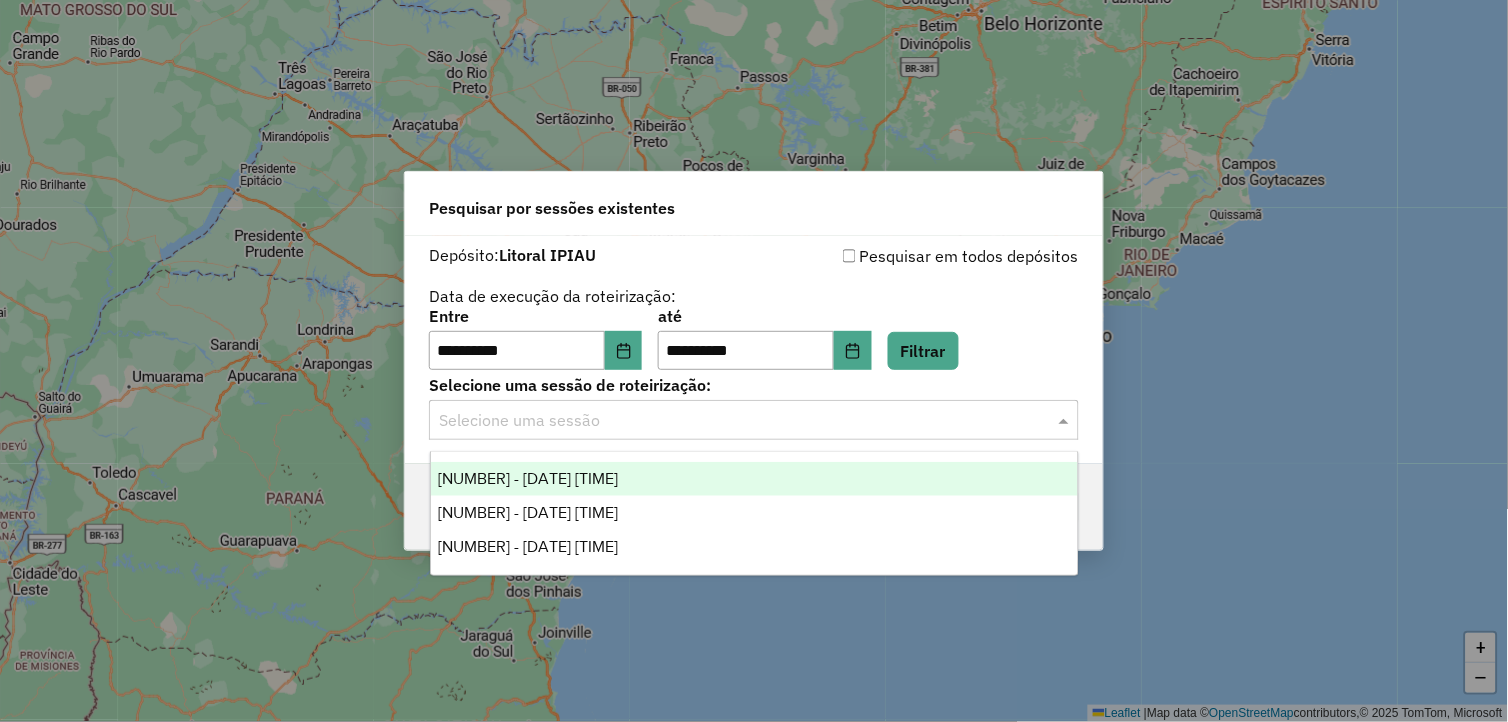 click on "974608 - 05/08/2025 17:32" at bounding box center [755, 479] 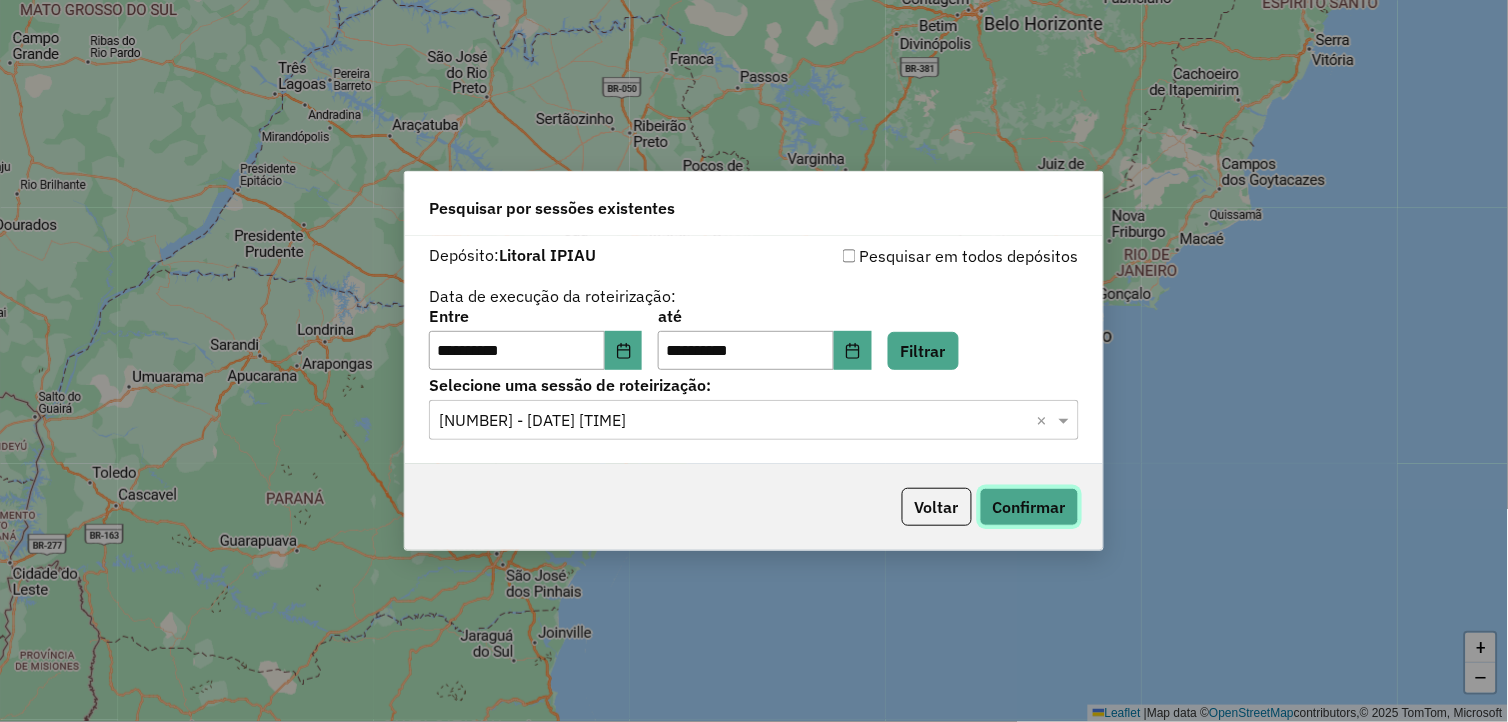 click on "Confirmar" 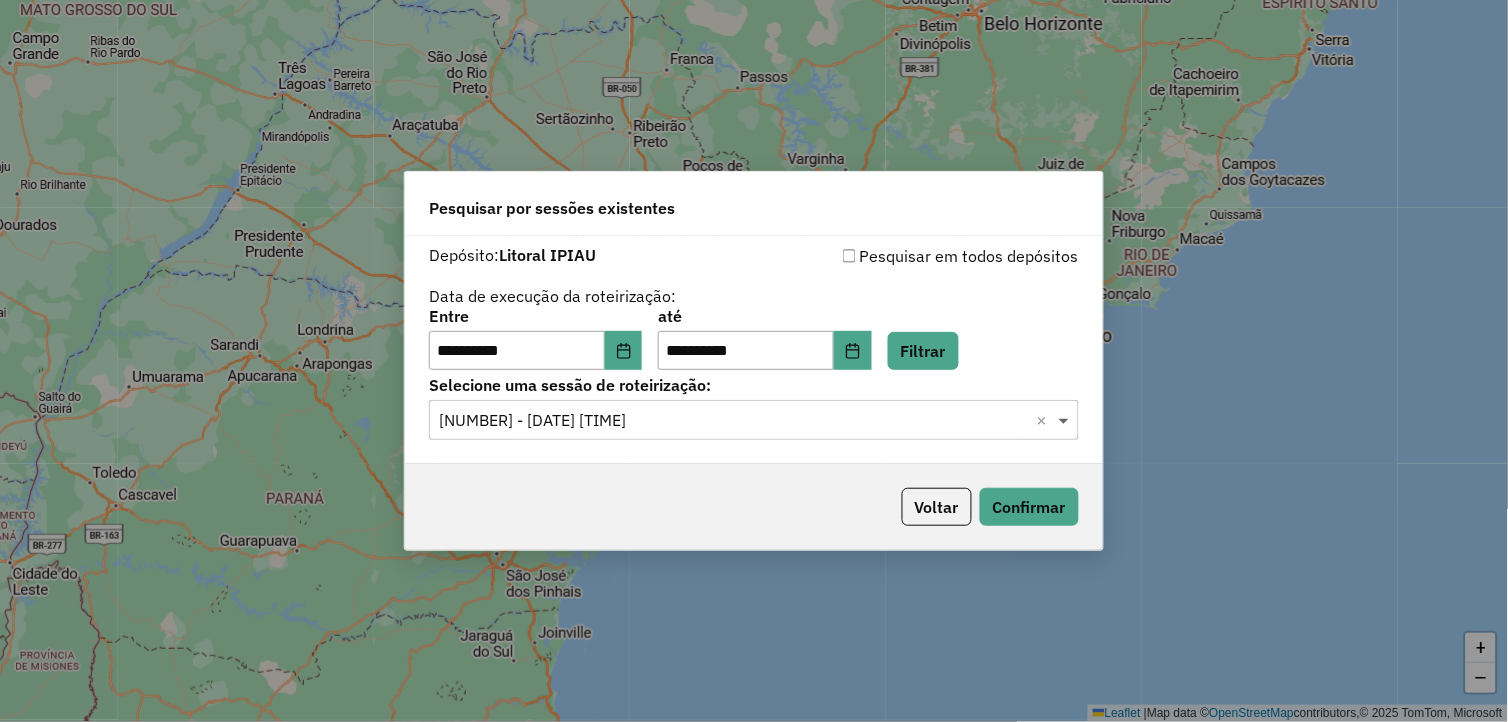 click 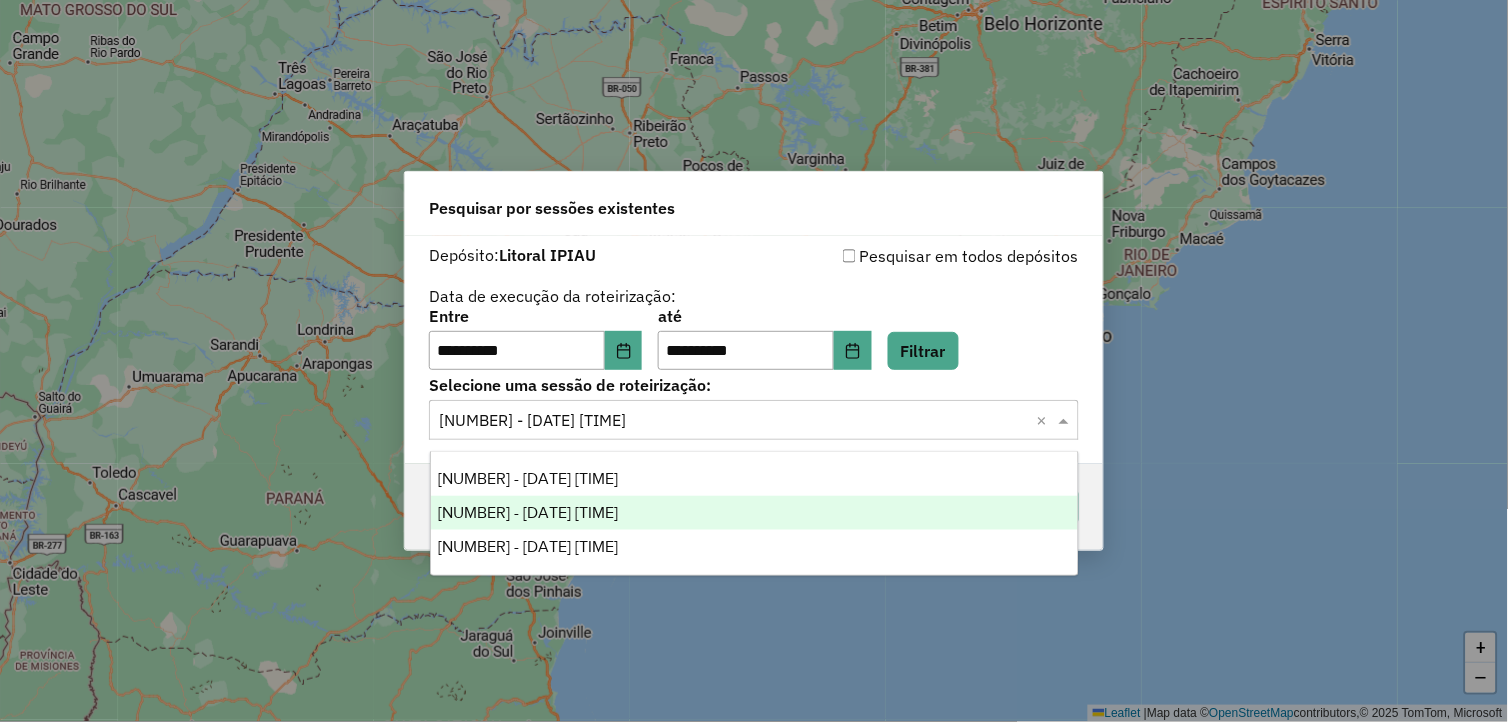 click on "974682 - 05/08/2025 17:44" at bounding box center [755, 513] 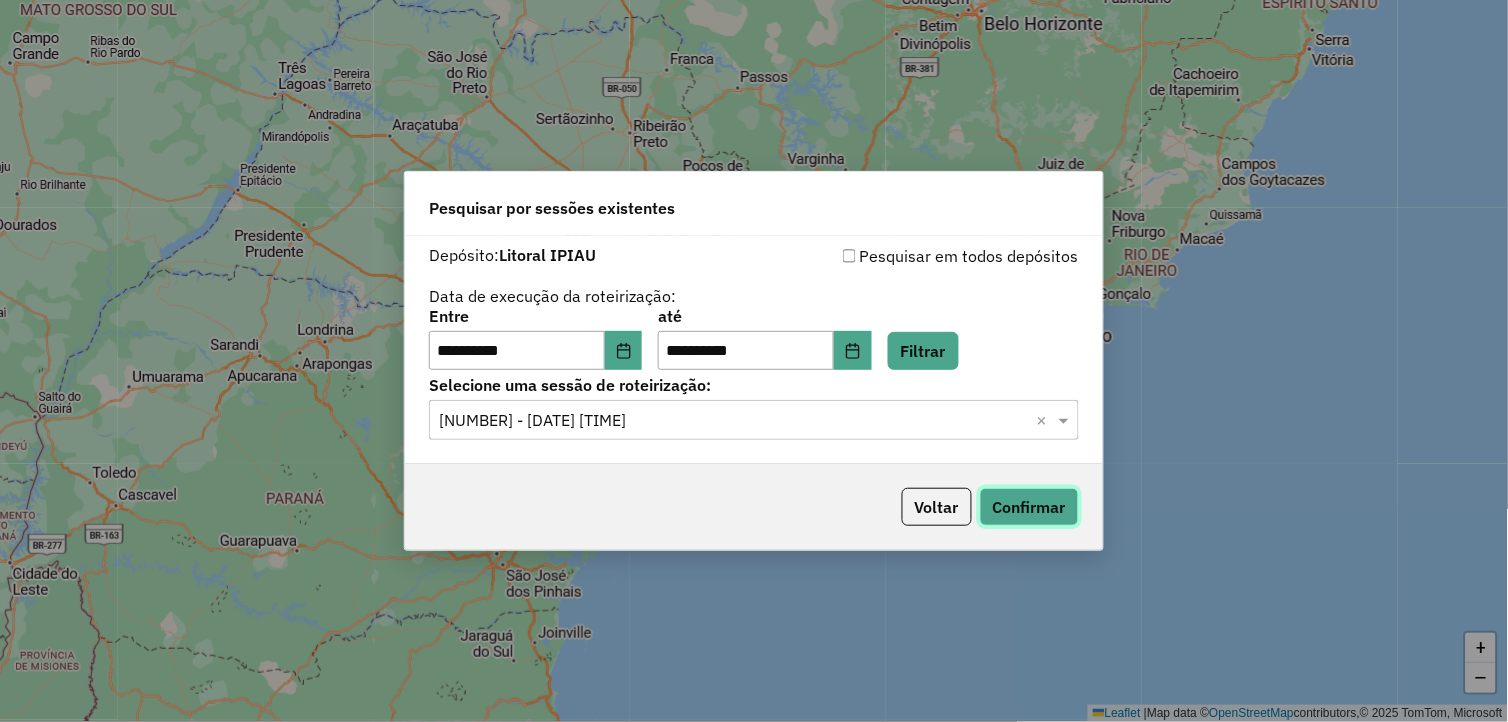 click on "Confirmar" 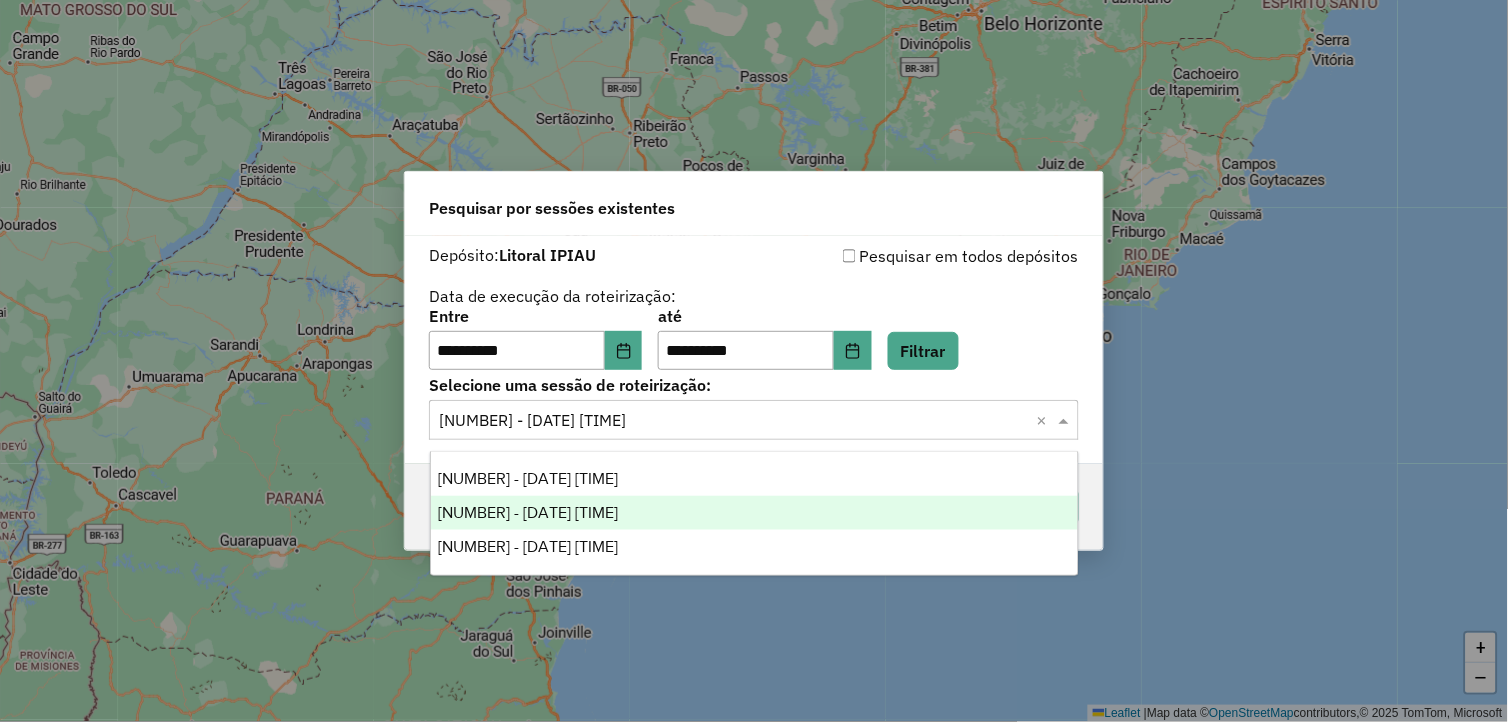 click on "Selecione uma sessão × 974682 - 05/08/2025 17:44  ×" 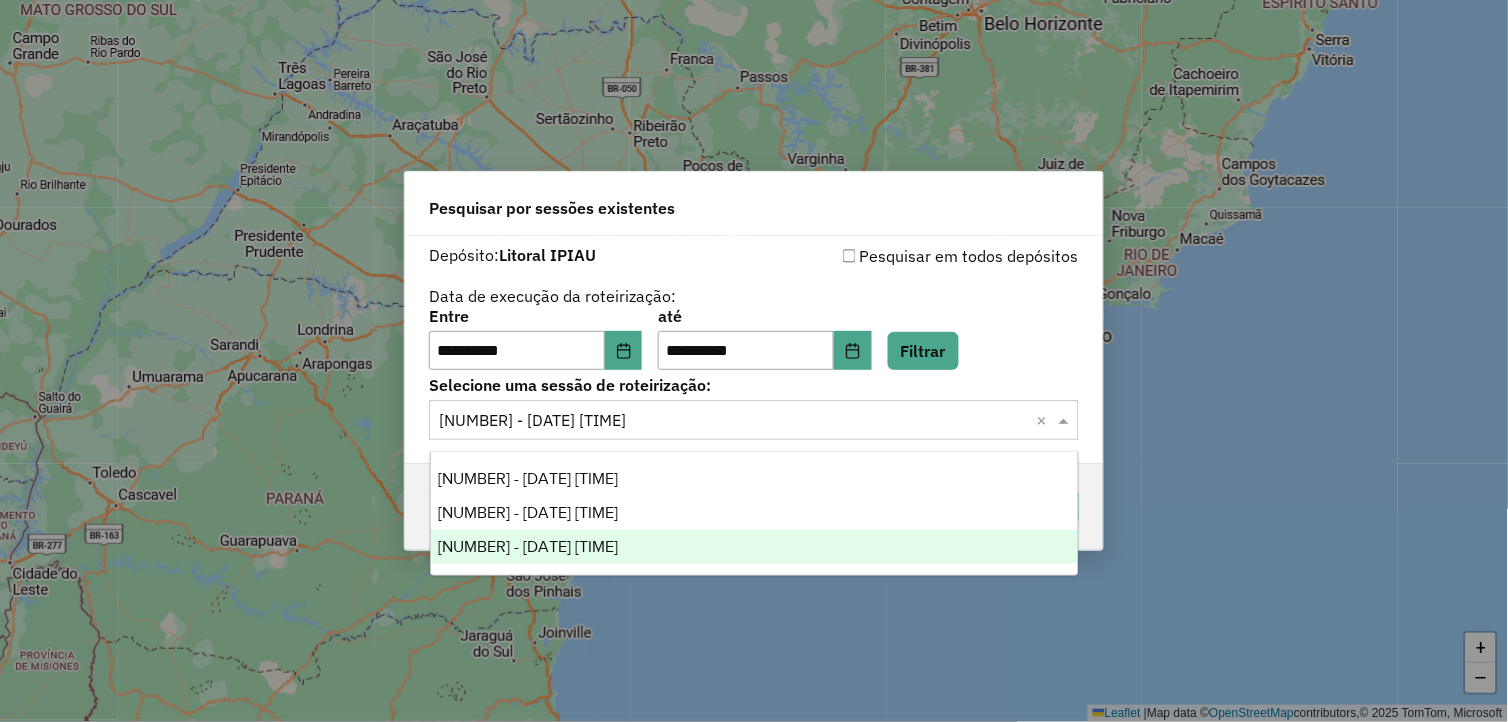 click on "974872 - 05/08/2025 18:17" at bounding box center (755, 547) 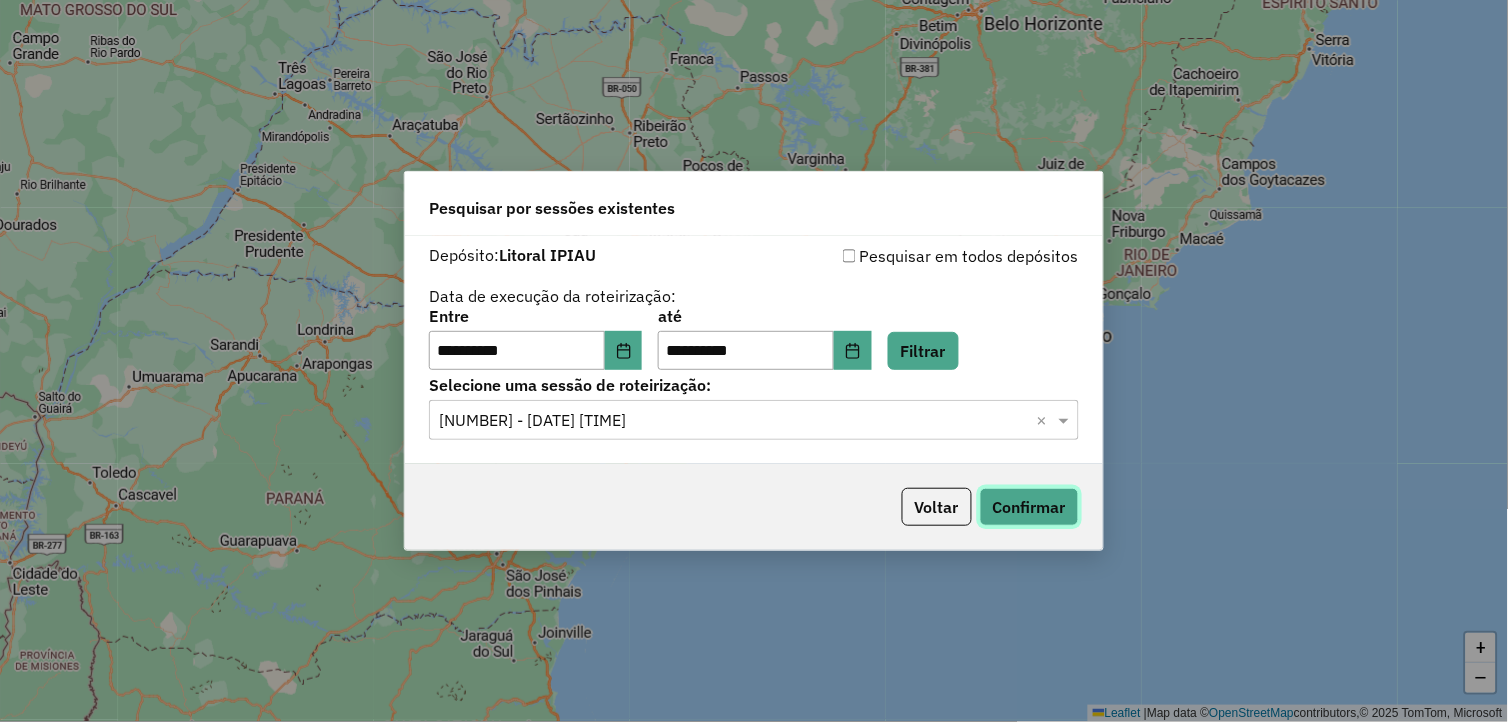 click on "Confirmar" 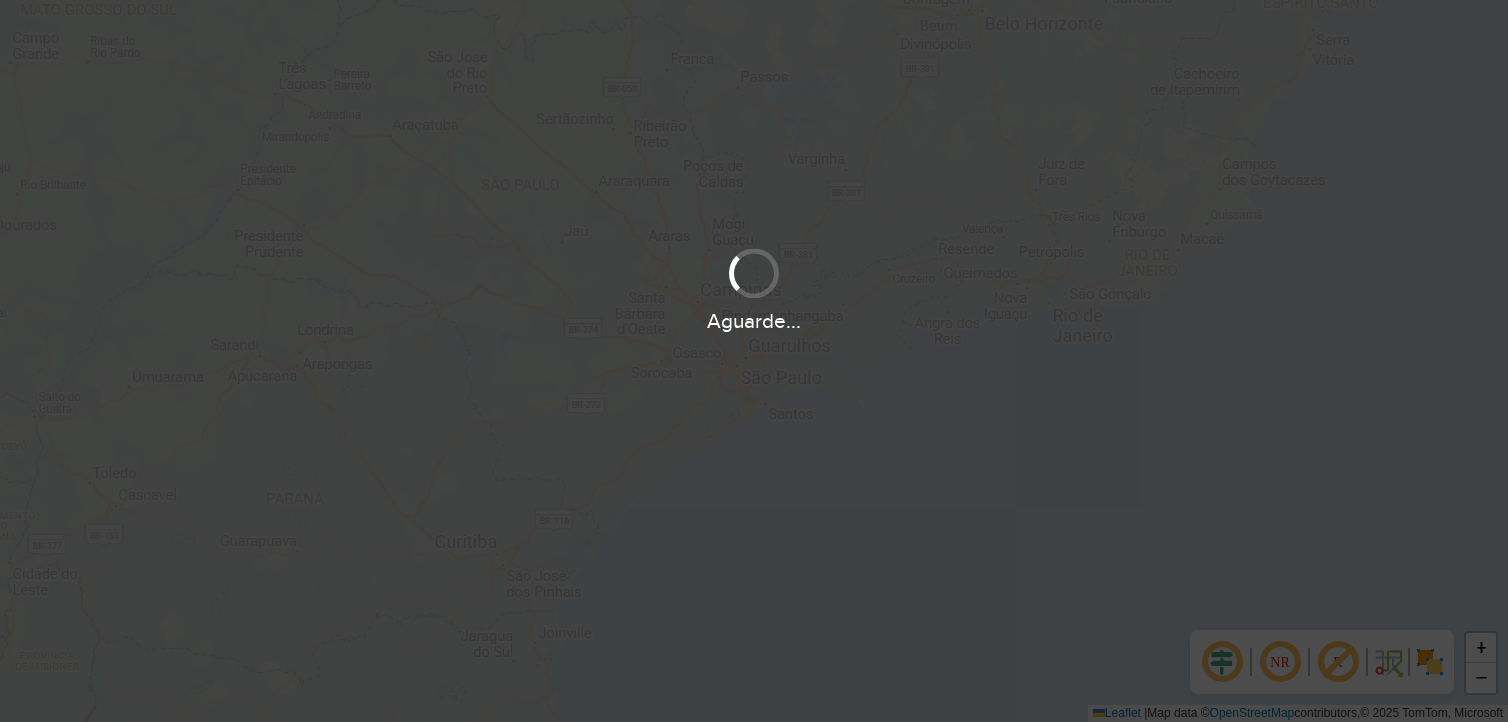 scroll, scrollTop: 0, scrollLeft: 0, axis: both 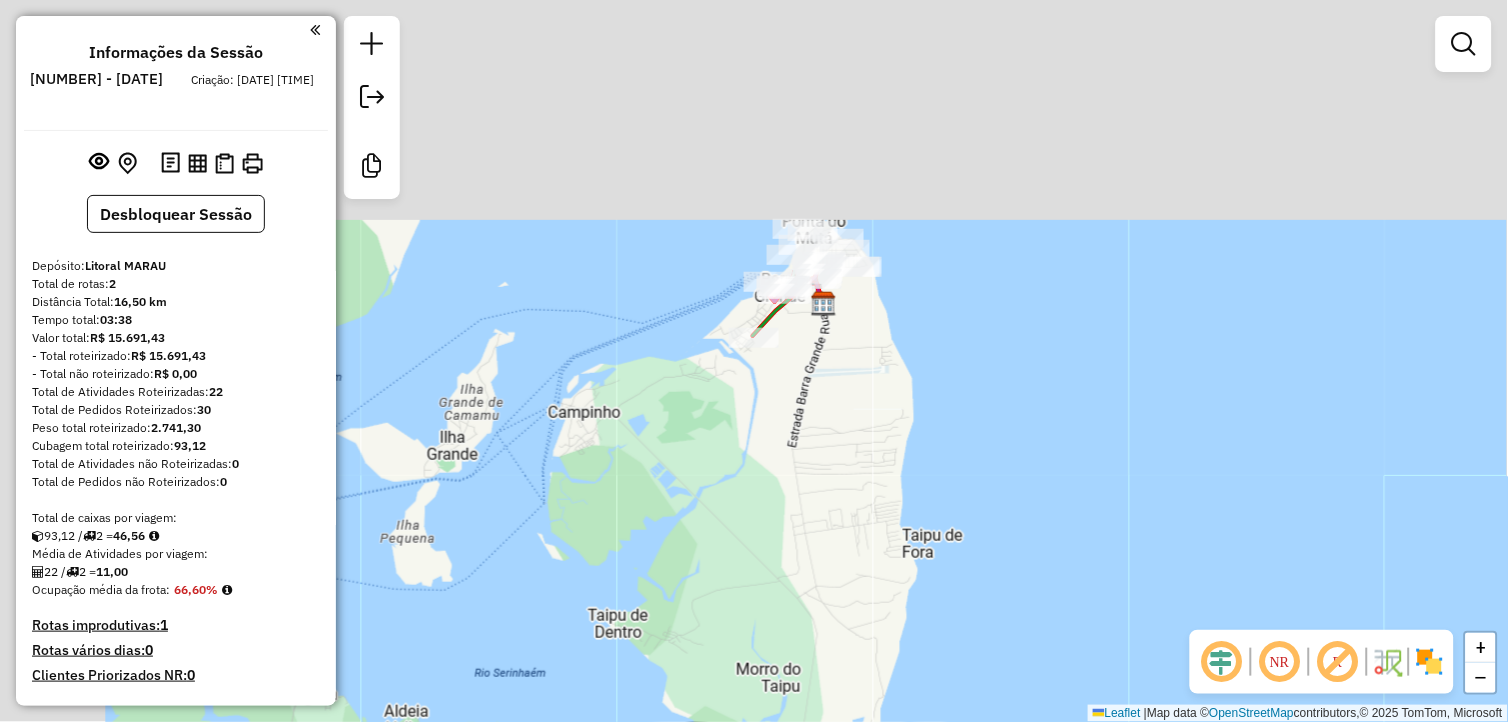 drag, startPoint x: 852, startPoint y: 513, endPoint x: 914, endPoint y: 613, distance: 117.66053 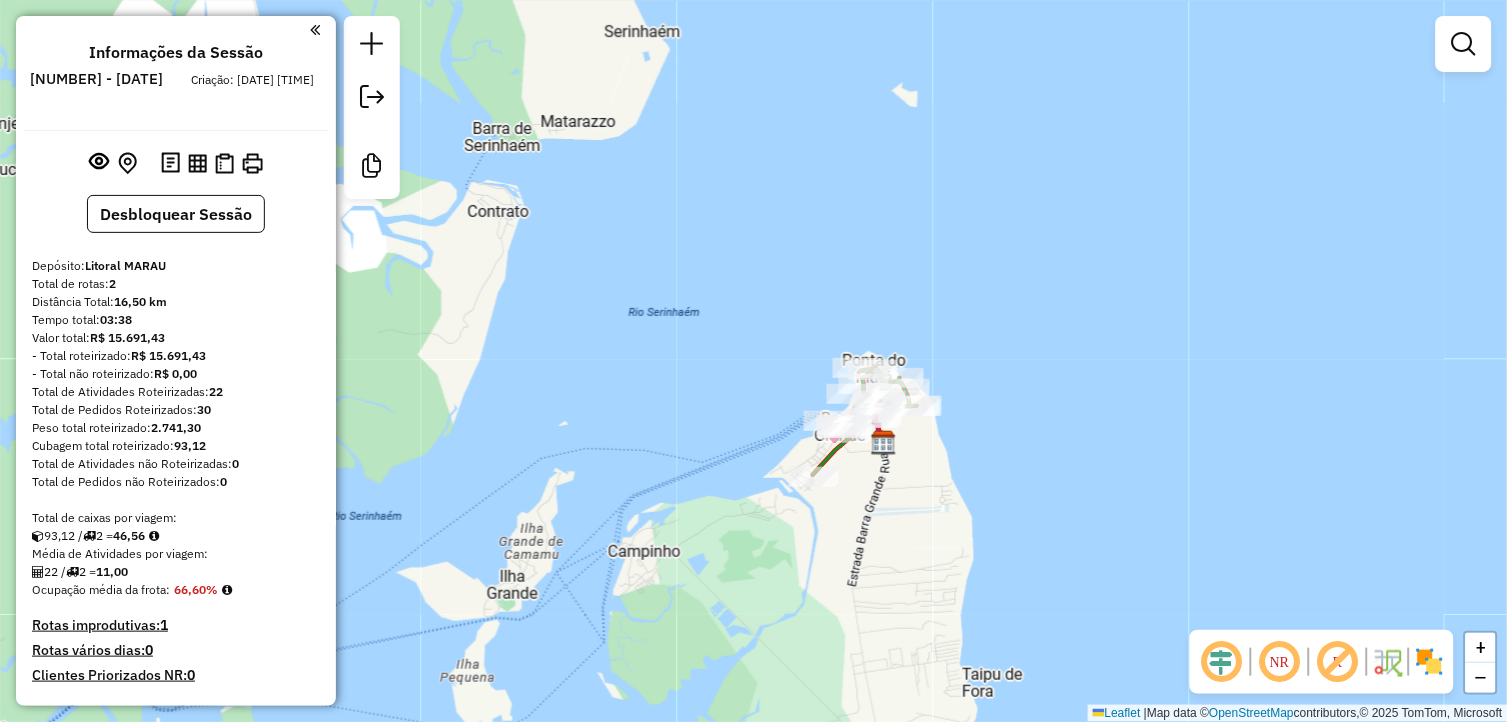 drag, startPoint x: 901, startPoint y: 470, endPoint x: 898, endPoint y: 520, distance: 50.08992 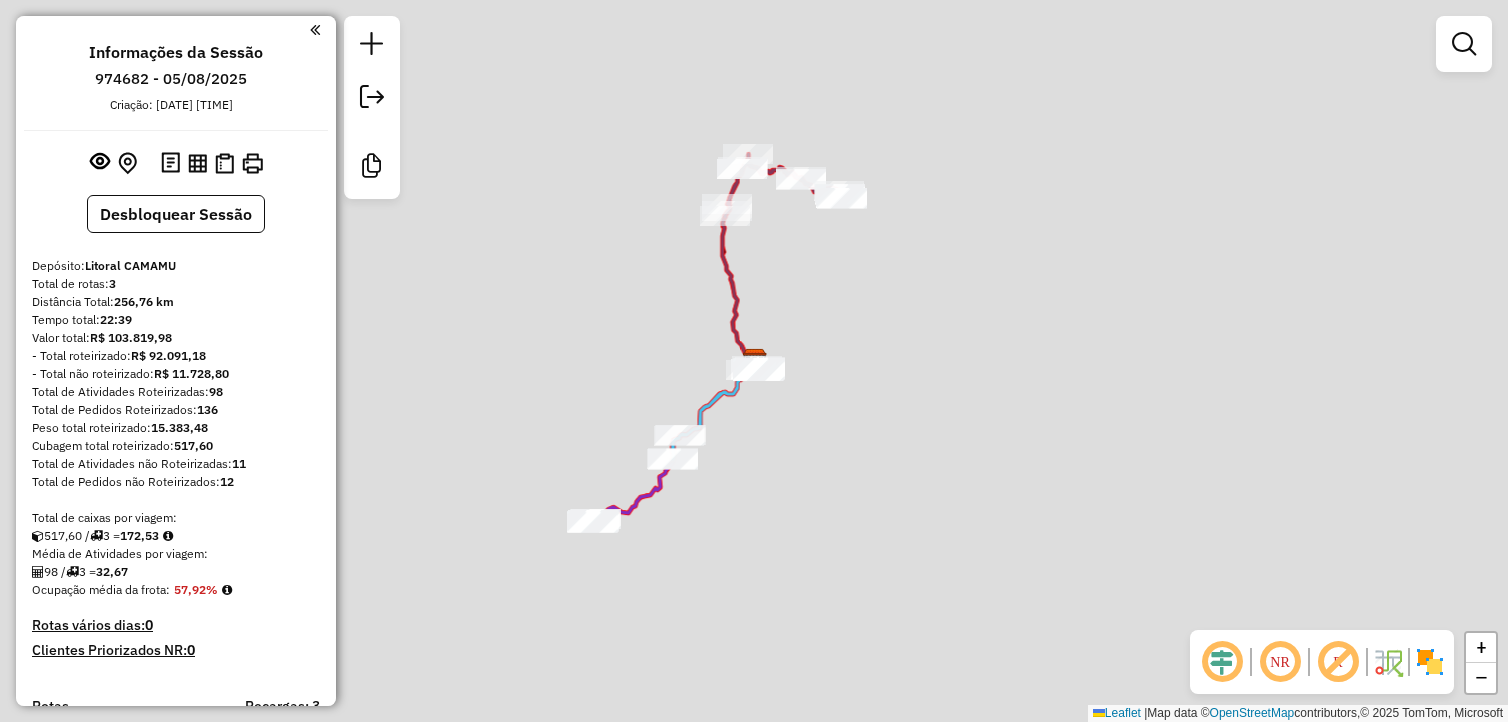 scroll, scrollTop: 0, scrollLeft: 0, axis: both 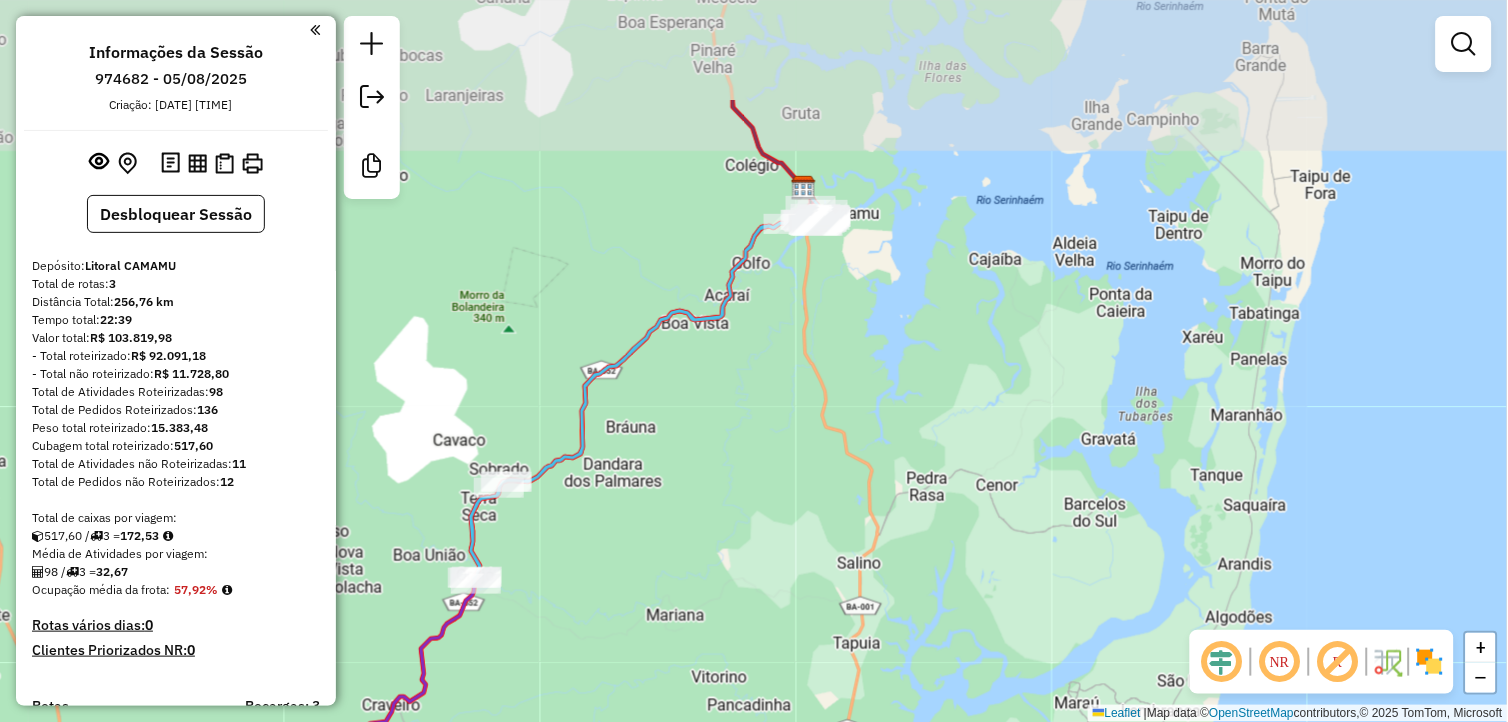 drag, startPoint x: 771, startPoint y: 366, endPoint x: 772, endPoint y: 461, distance: 95.005264 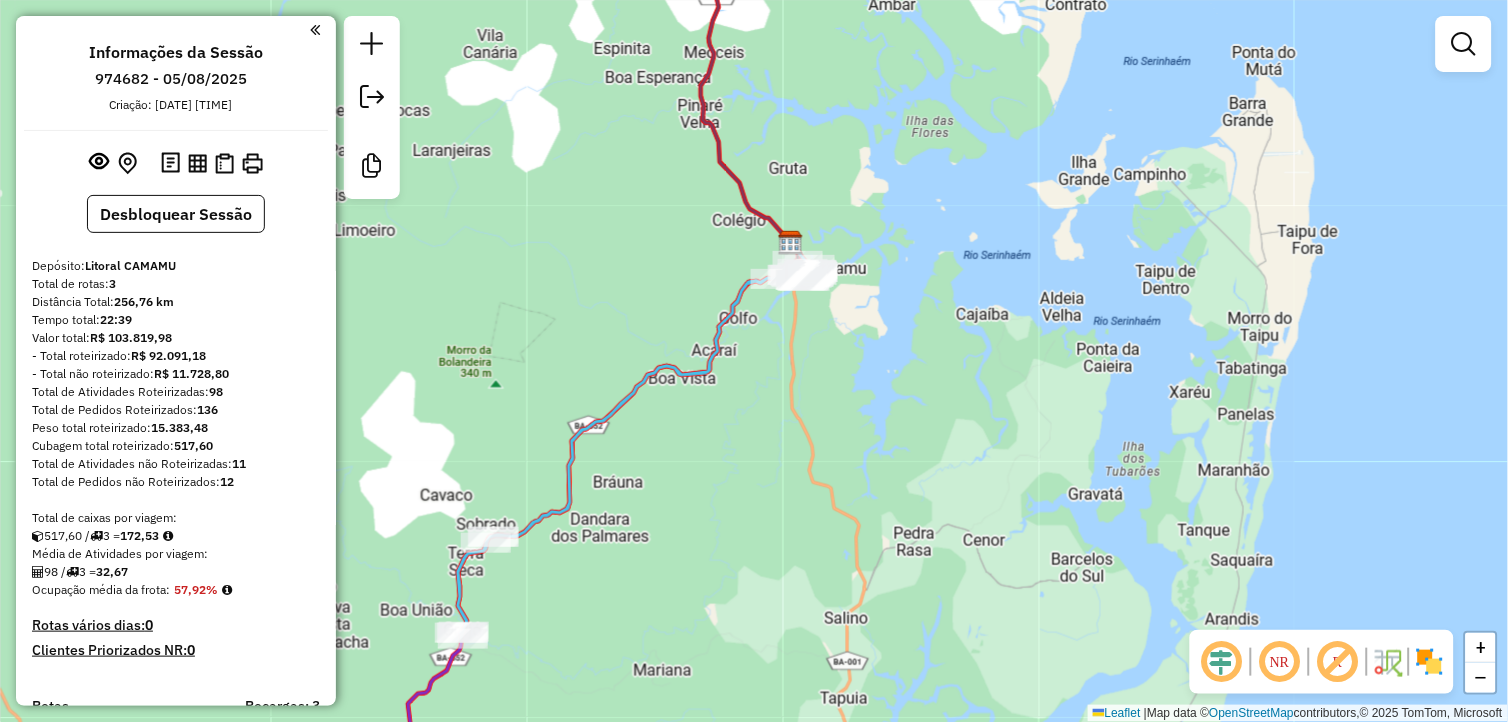 drag, startPoint x: 830, startPoint y: 294, endPoint x: 816, endPoint y: 360, distance: 67.46851 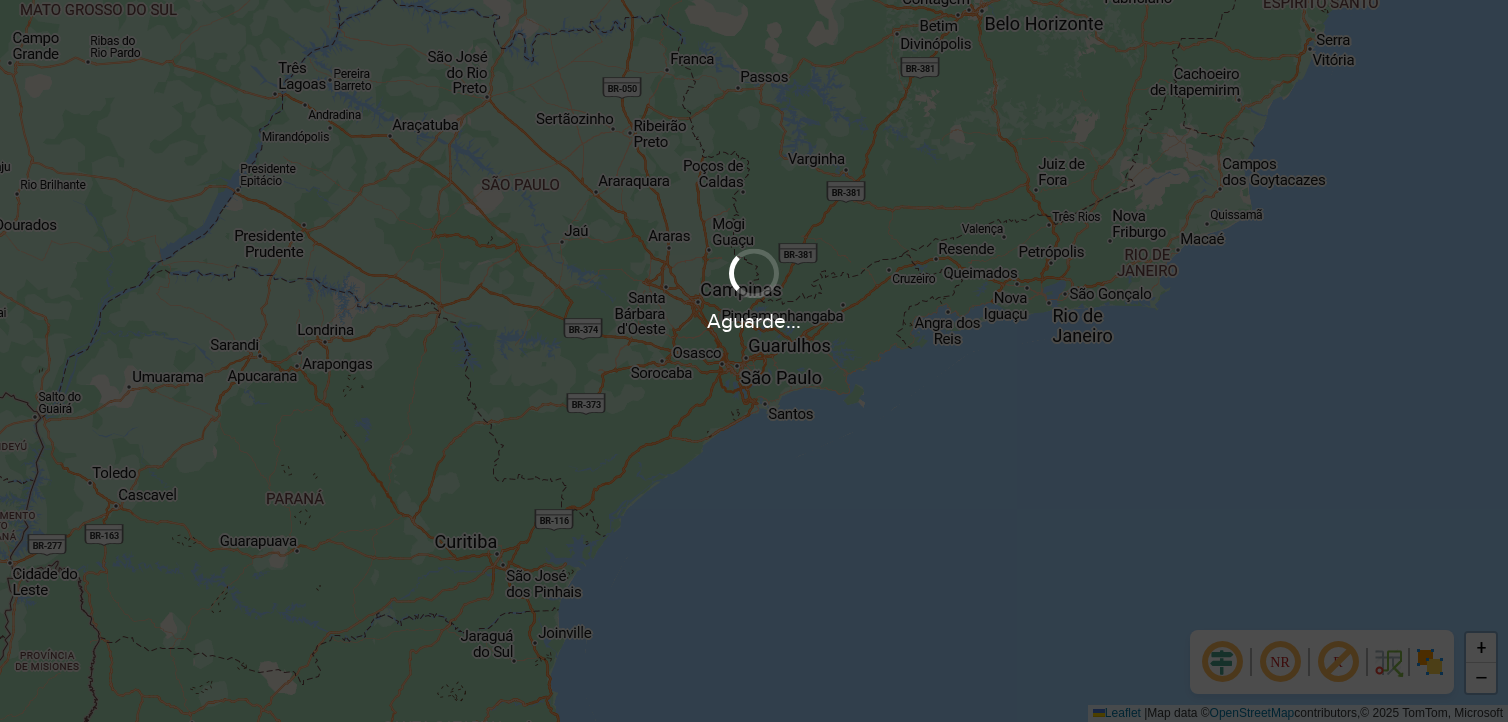 scroll, scrollTop: 0, scrollLeft: 0, axis: both 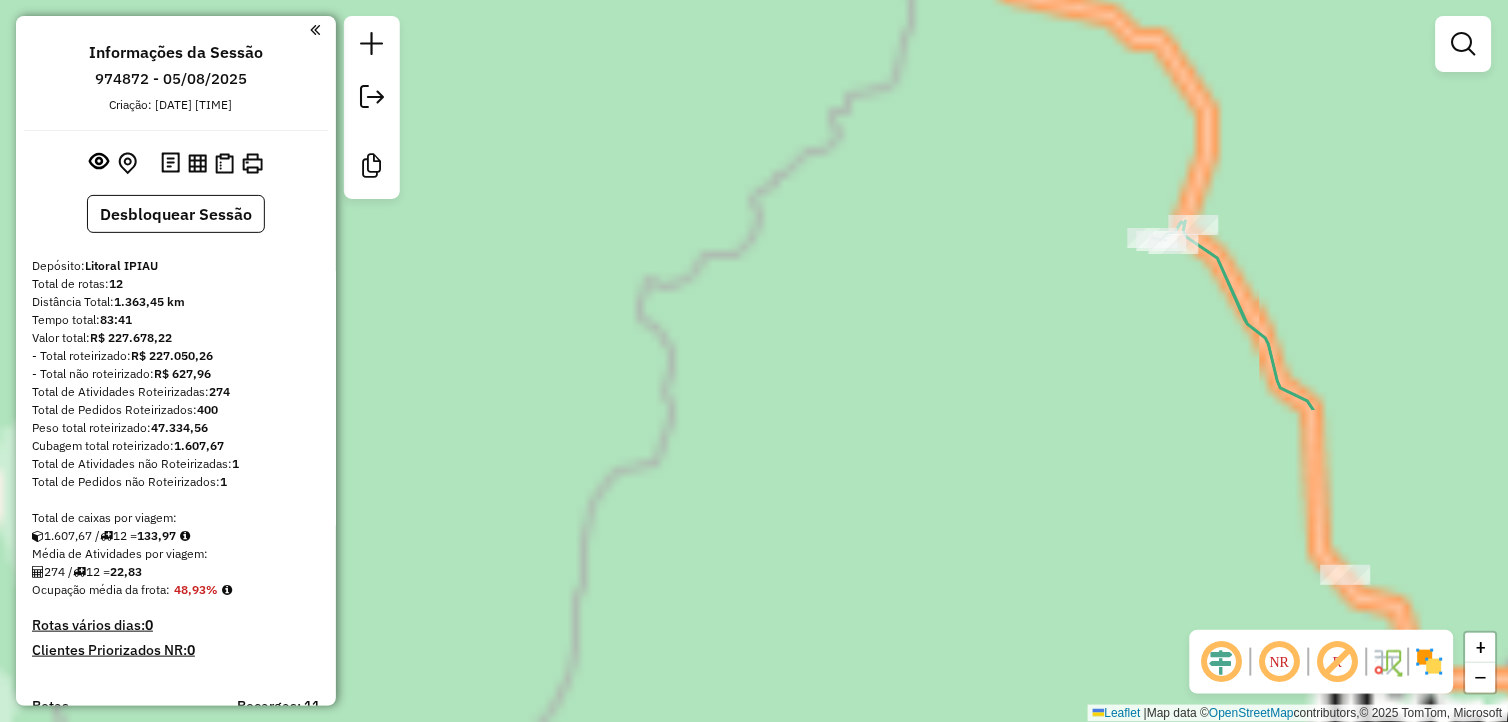 drag, startPoint x: 838, startPoint y: 108, endPoint x: 838, endPoint y: 77, distance: 31 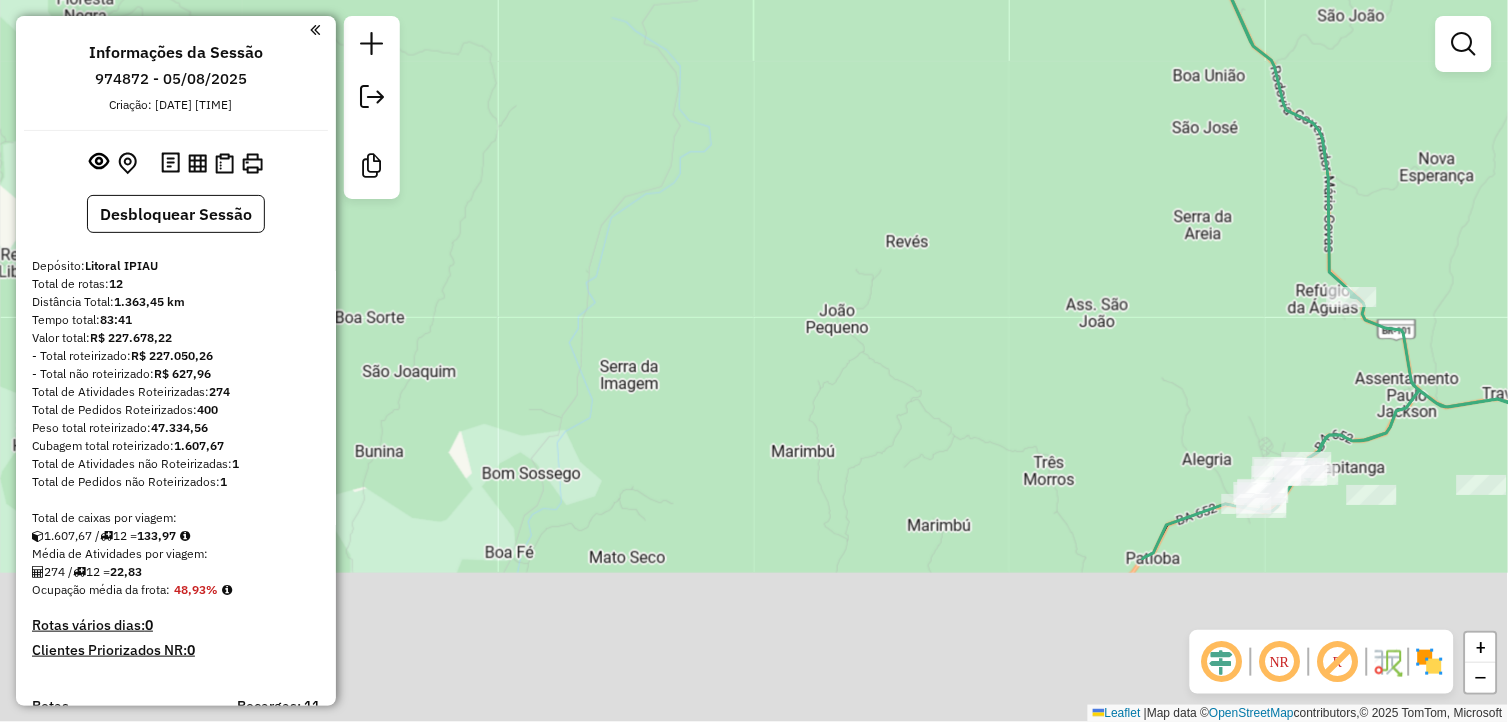 drag, startPoint x: 866, startPoint y: 375, endPoint x: 898, endPoint y: 140, distance: 237.16872 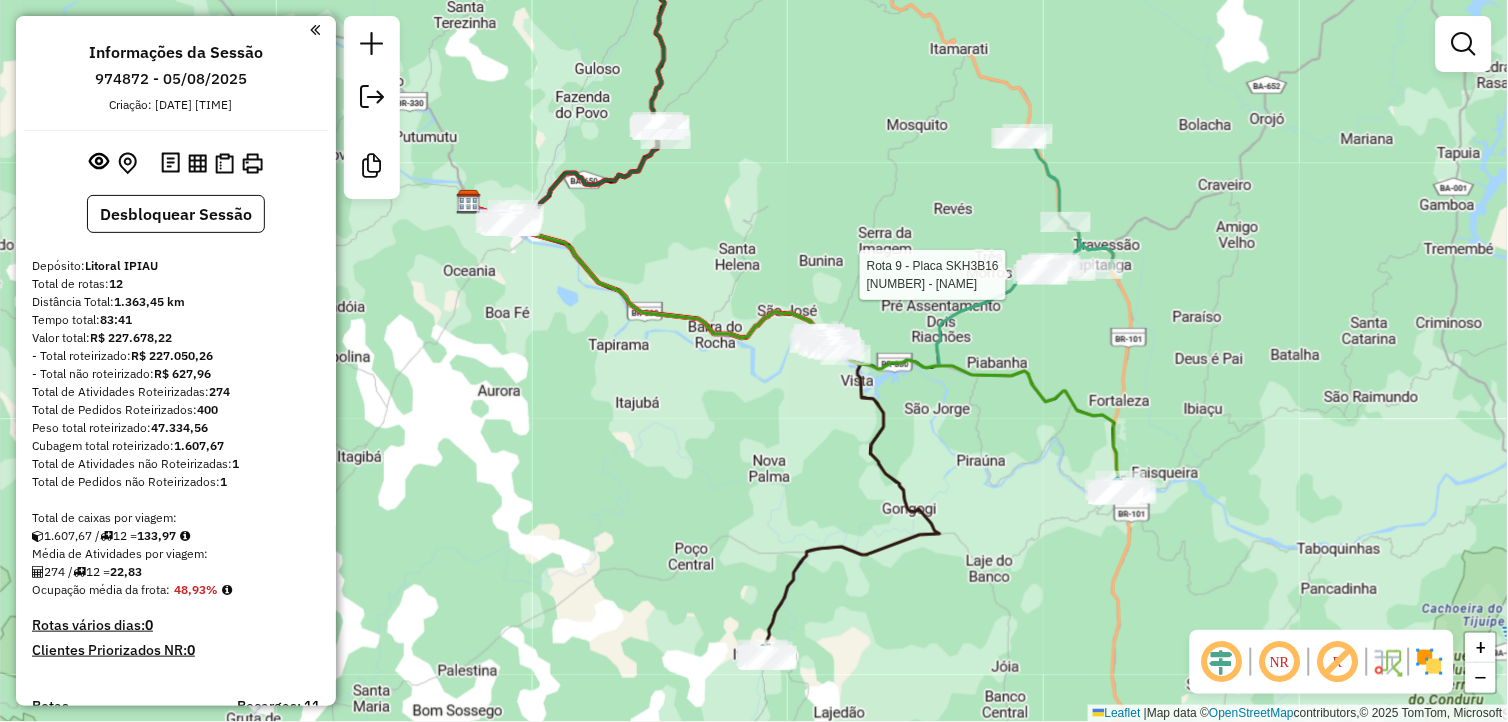 select on "**********" 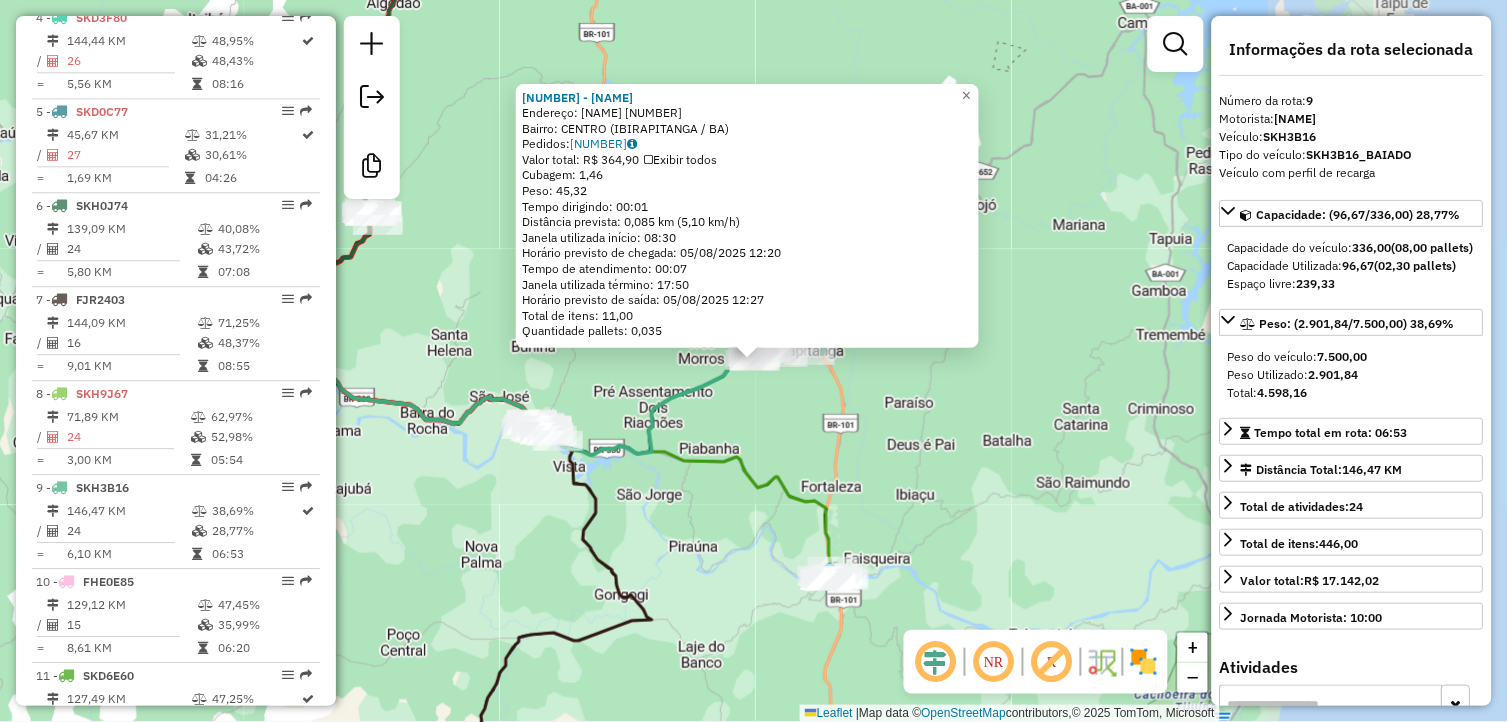 scroll, scrollTop: 1514, scrollLeft: 0, axis: vertical 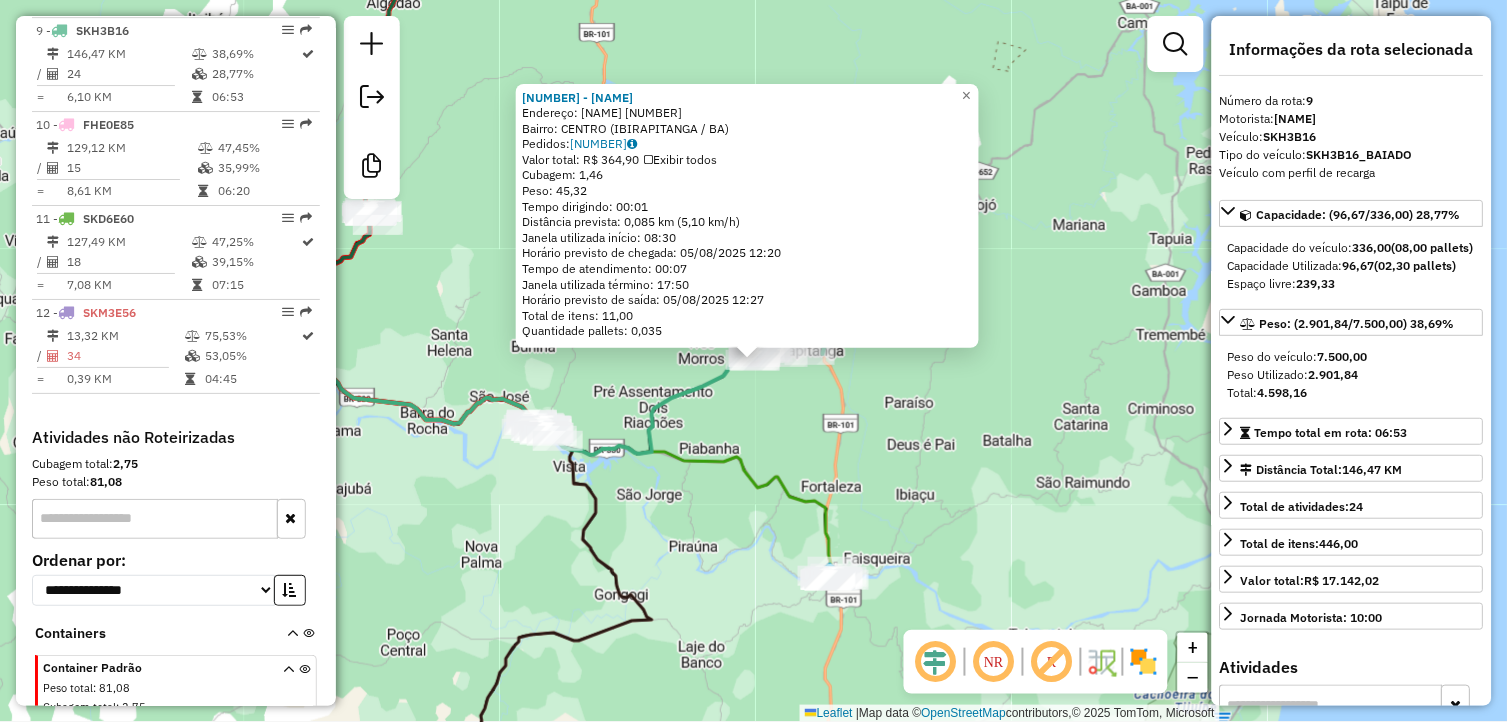 click on "[NUMBER] - [NAME]  Endereço:  [NAME] [NUMBER]   Bairro: [NAME] ([NAME] / [STATE])   Pedidos:  [NUMBER]   Valor total: [CURRENCY] [AMOUNT]   Exibir todos   Cubagem: [AMOUNT]  Peso: [AMOUNT]  Tempo dirigindo: [TIME]   Distância prevista: [DISTANCE] km ([SPEED] km/h)   Janela utilizada início: [TIME]   Horário previsto de chegada: [DATE] [TIME]   Tempo de atendimento: [TIME]   Janela utilizada término: [TIME]   Horário previsto de saída: [DATE] [TIME]   Total de itens: [AMOUNT]   Quantidade pallets: [AMOUNT]  × Janela de atendimento Grade de atendimento Capacidade Transportadoras Veículos Cliente Pedidos  Rotas Selecione os dias de semana para filtrar as janelas de atendimento  Seg   Ter   Qua   Qui   Sex   Sáb   Dom  Informe o período da janela de atendimento: De: Até:  Filtrar exatamente a janela do cliente  Considerar janela de atendimento padrão  Selecione os dias de semana para filtrar as grades de atendimento  Seg   Ter   Qua   Qui   Sex   Sáb   Dom   Considerar clientes sem dia de atendimento cadastrado De:" 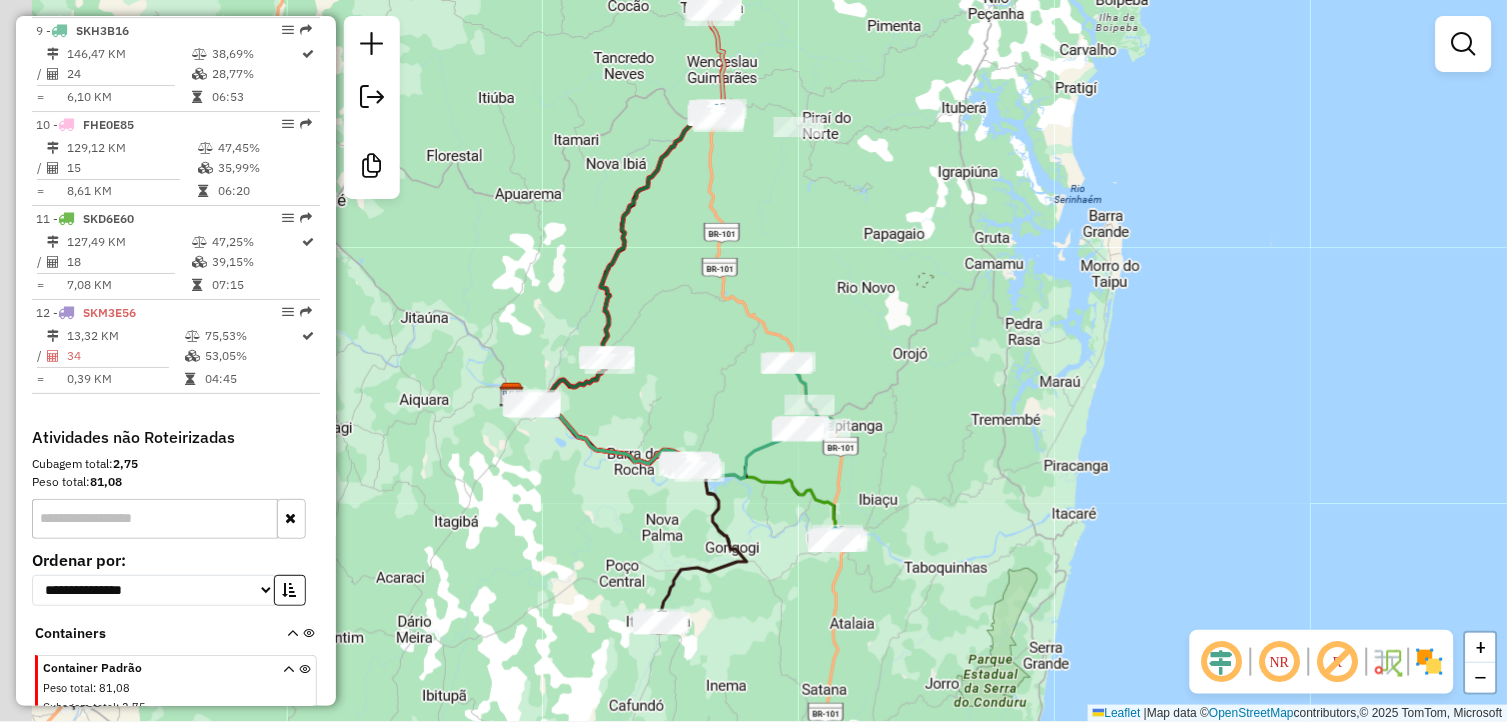 drag, startPoint x: 476, startPoint y: 562, endPoint x: 630, endPoint y: 533, distance: 156.70673 